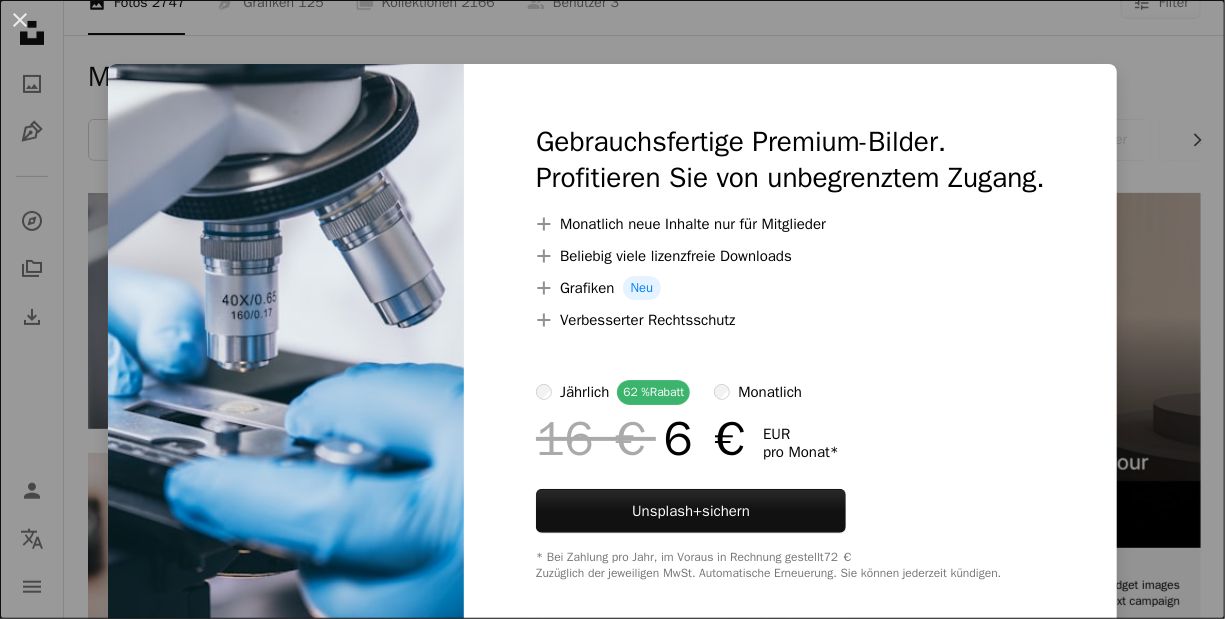 scroll, scrollTop: 306, scrollLeft: 0, axis: vertical 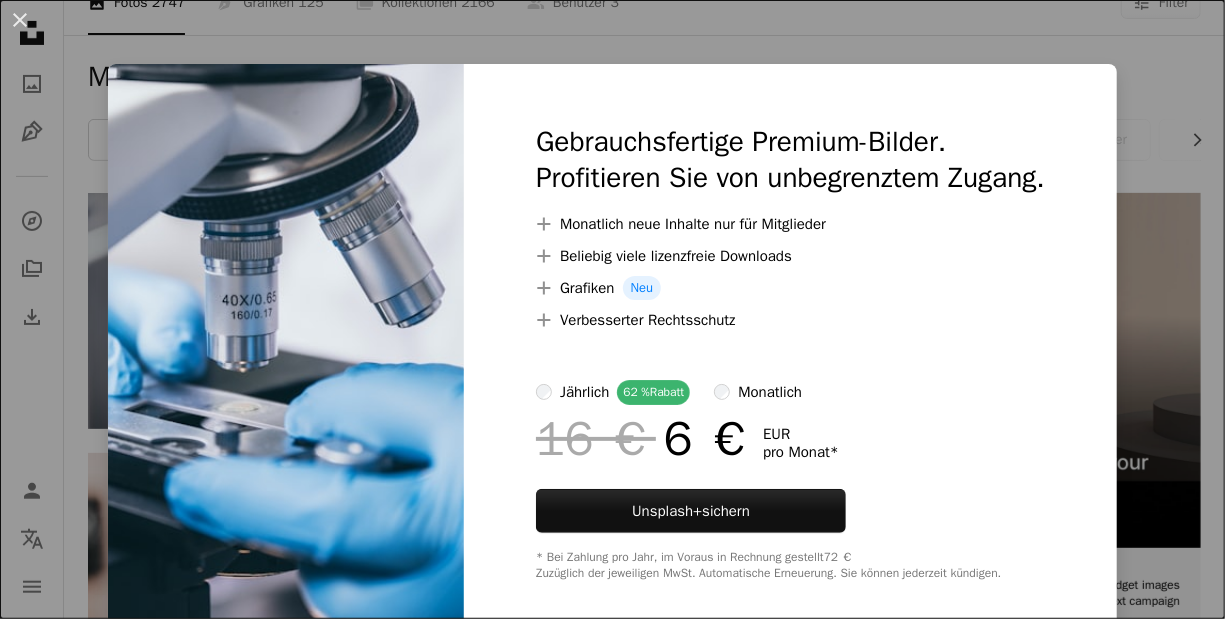 click on "An X shape Gebrauchsfertige Premium-Bilder. Profitieren Sie von unbegrenztem Zugang. A plus sign Monatlich neue Inhalte nur für Mitglieder A plus sign Beliebig viele lizenzfreie Downloads A plus sign Grafiken  Neu A plus sign Verbesserter Rechtsschutz jährlich 62 %  Rabatt monatlich 16 €   6 € EUR pro Monat * Unsplash+  sichern * Bei Zahlung pro Jahr, im Voraus in Rechnung gestellt  72 € Zuzüglich der jeweiligen MwSt. Automatische Erneuerung. Sie können jederzeit kündigen." at bounding box center [612, 309] 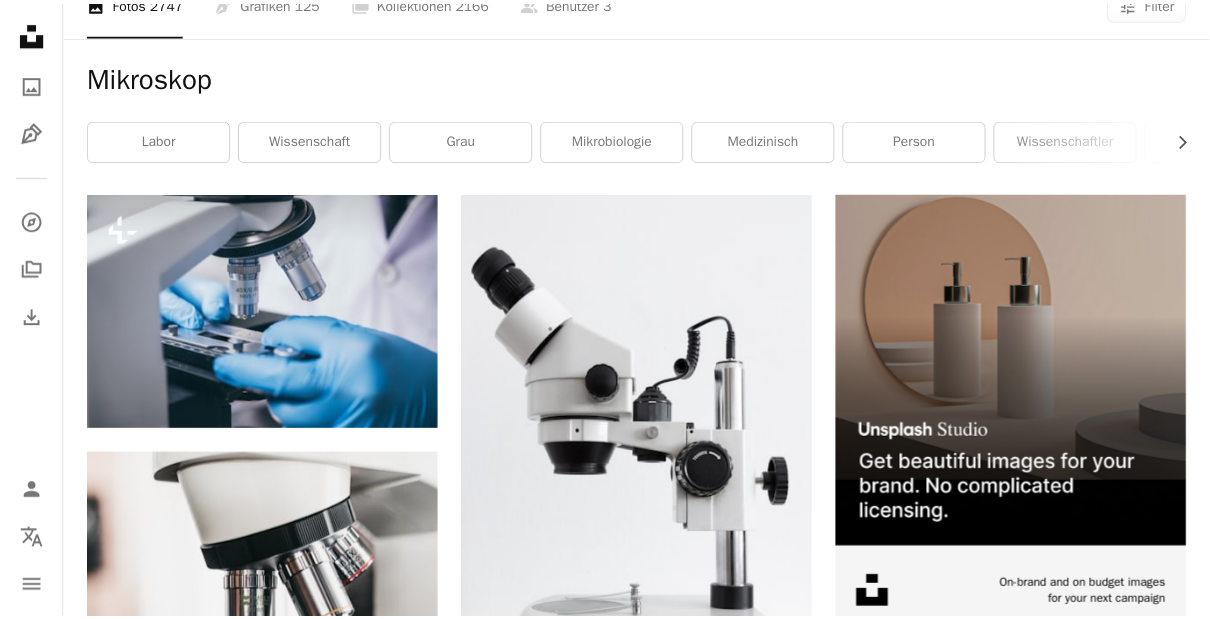 scroll, scrollTop: 306, scrollLeft: 0, axis: vertical 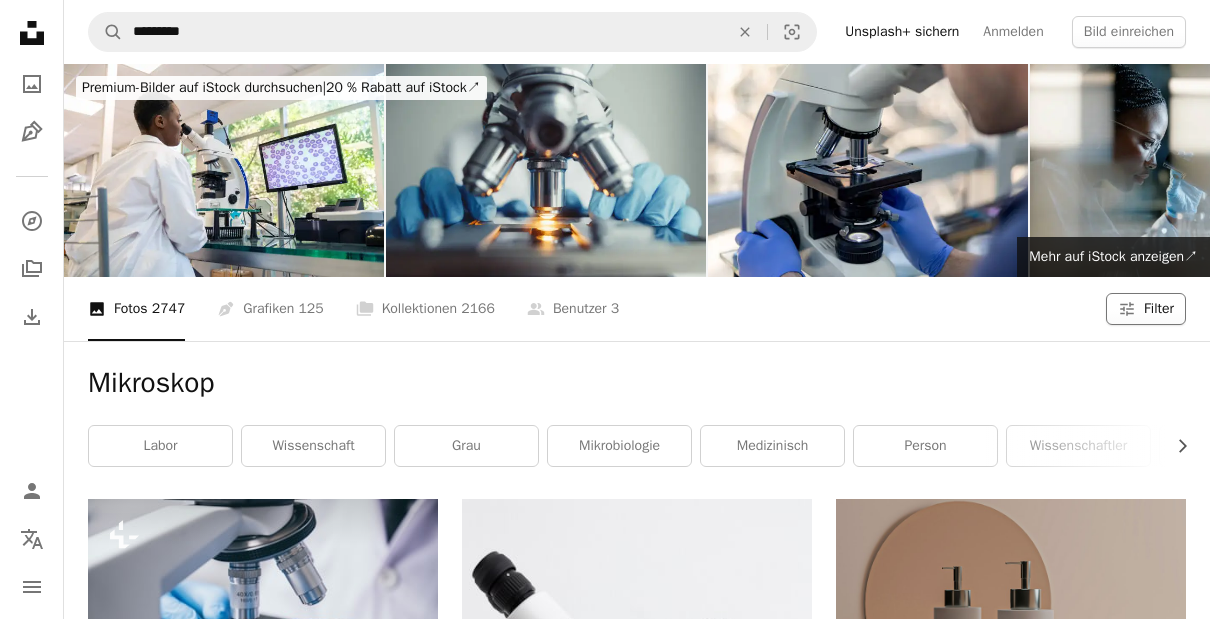 click on "Filter" at bounding box center [1159, 309] 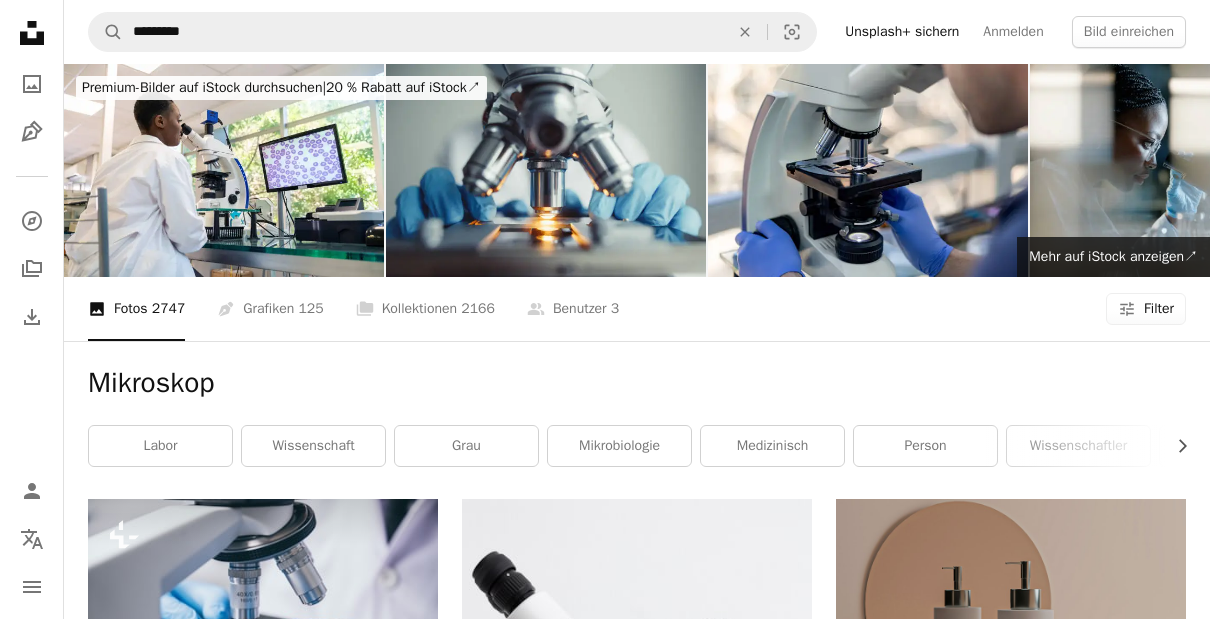 click on "Filter" at bounding box center [1159, 309] 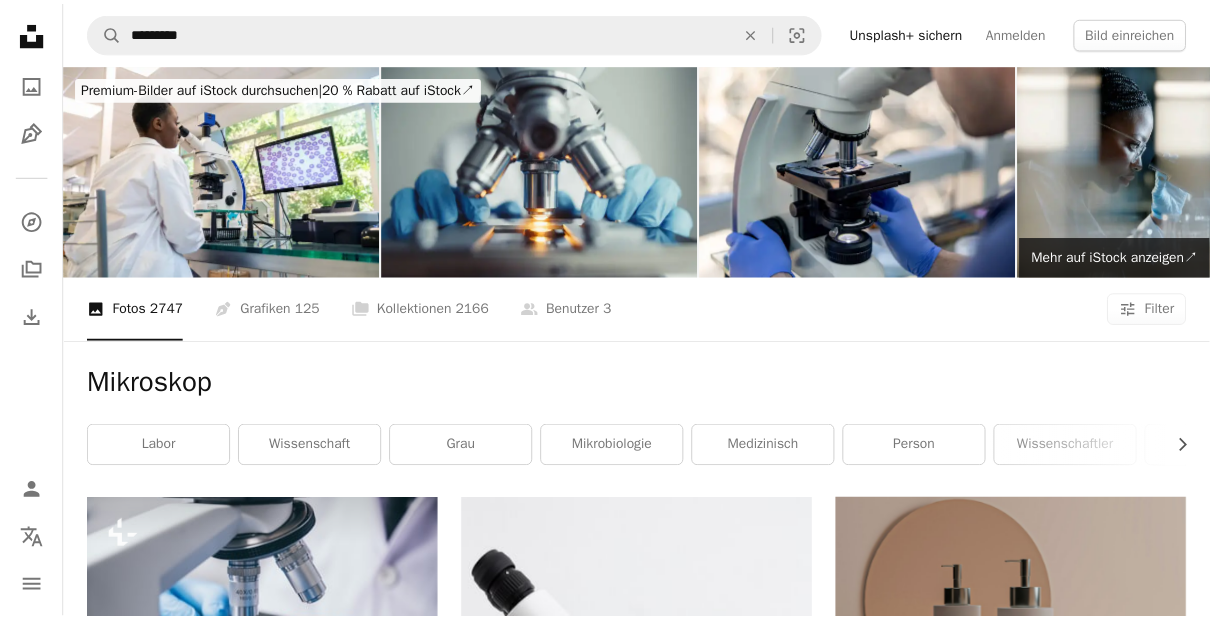 scroll, scrollTop: 171, scrollLeft: 0, axis: vertical 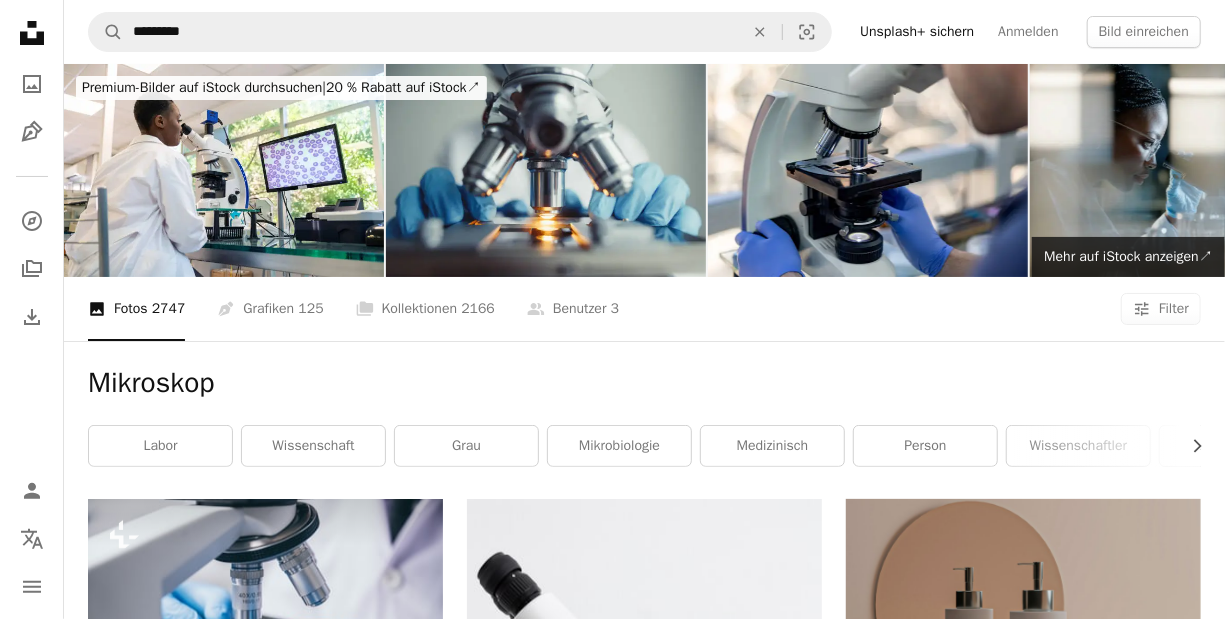 click on "Kostenlos" at bounding box center [612, 5021] 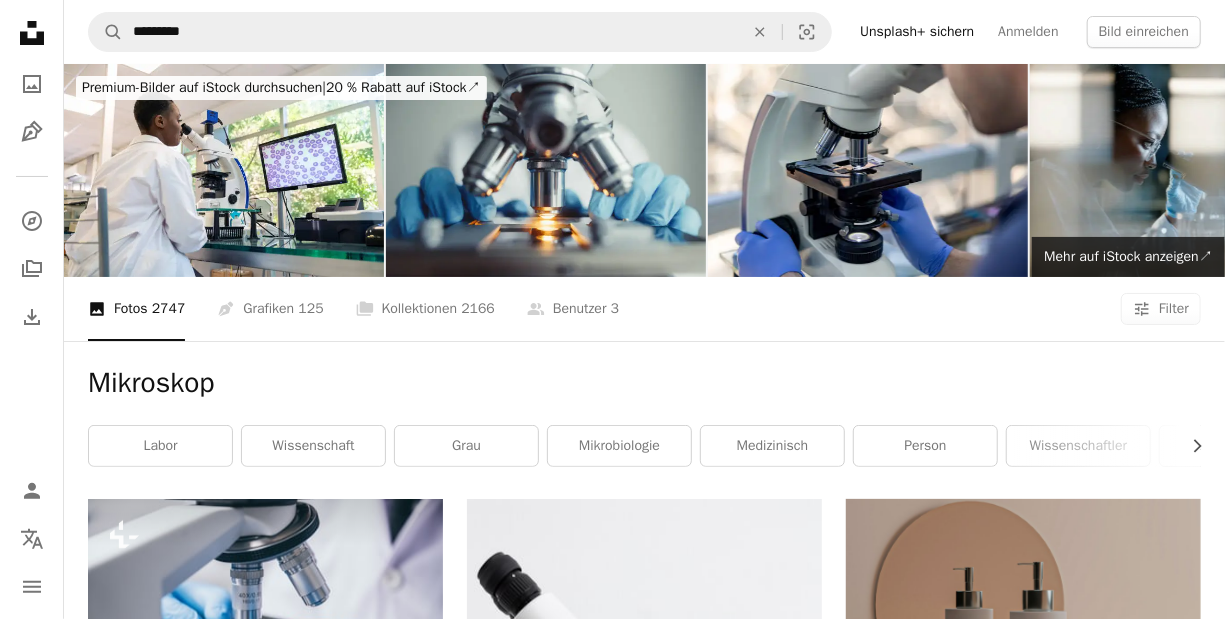 click on "Anwenden" at bounding box center (882, 5091) 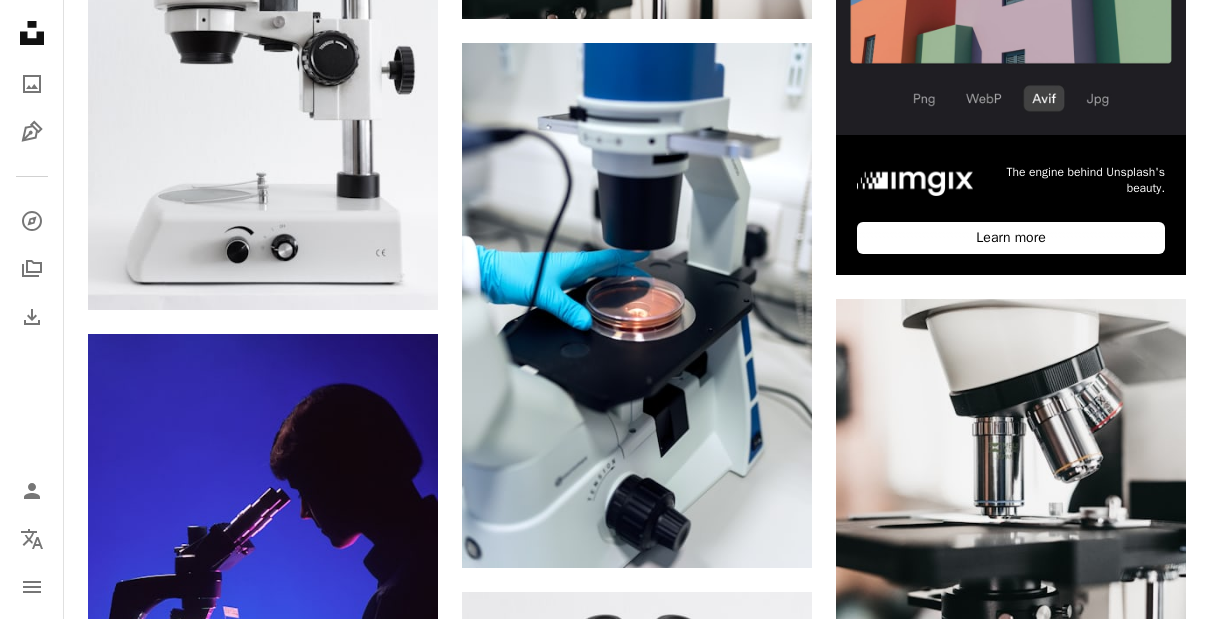 scroll, scrollTop: 914, scrollLeft: 0, axis: vertical 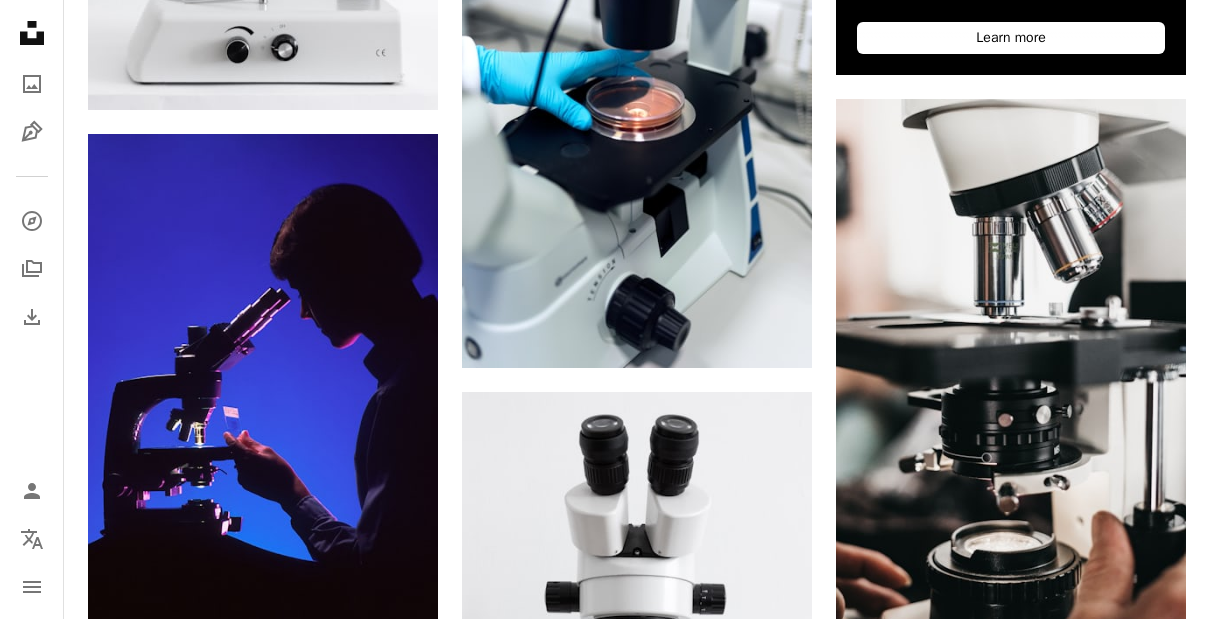 drag, startPoint x: 1198, startPoint y: 160, endPoint x: 1225, endPoint y: 165, distance: 27.45906 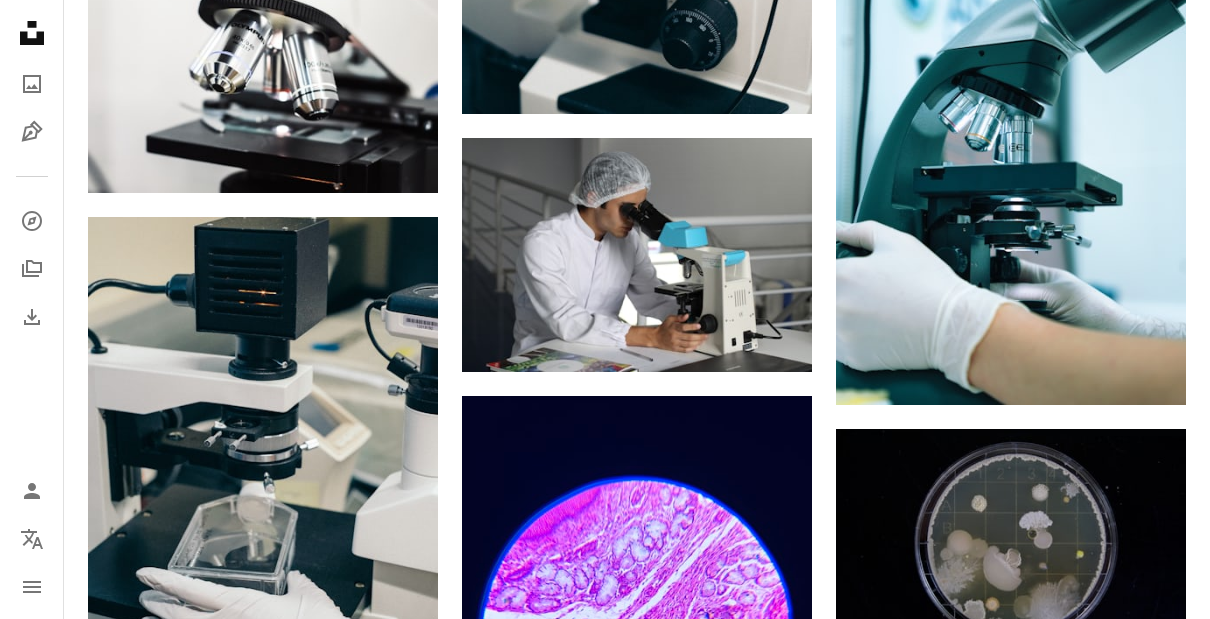 scroll, scrollTop: 2465, scrollLeft: 0, axis: vertical 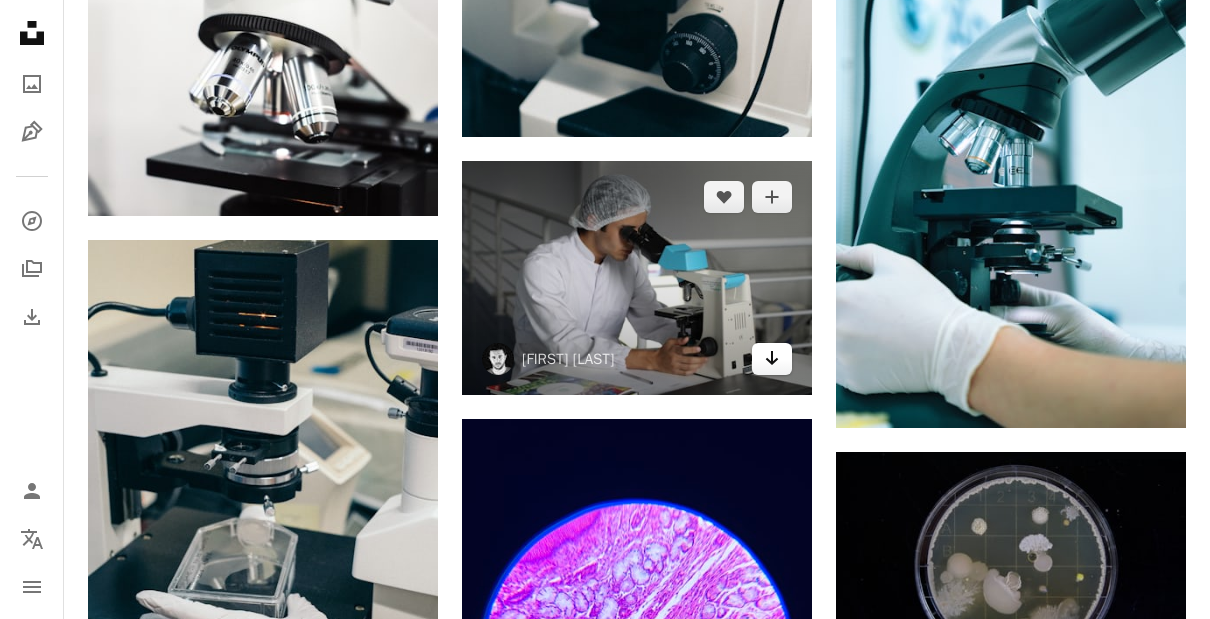 click on "Arrow pointing down" at bounding box center (772, 359) 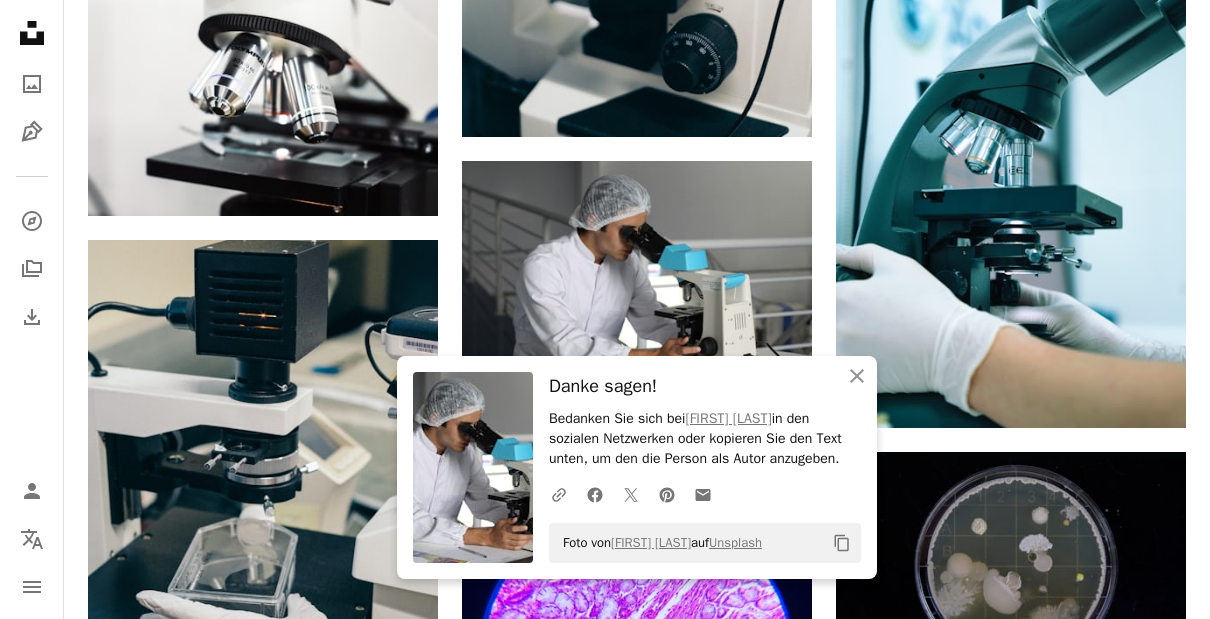 click on "Copy content" 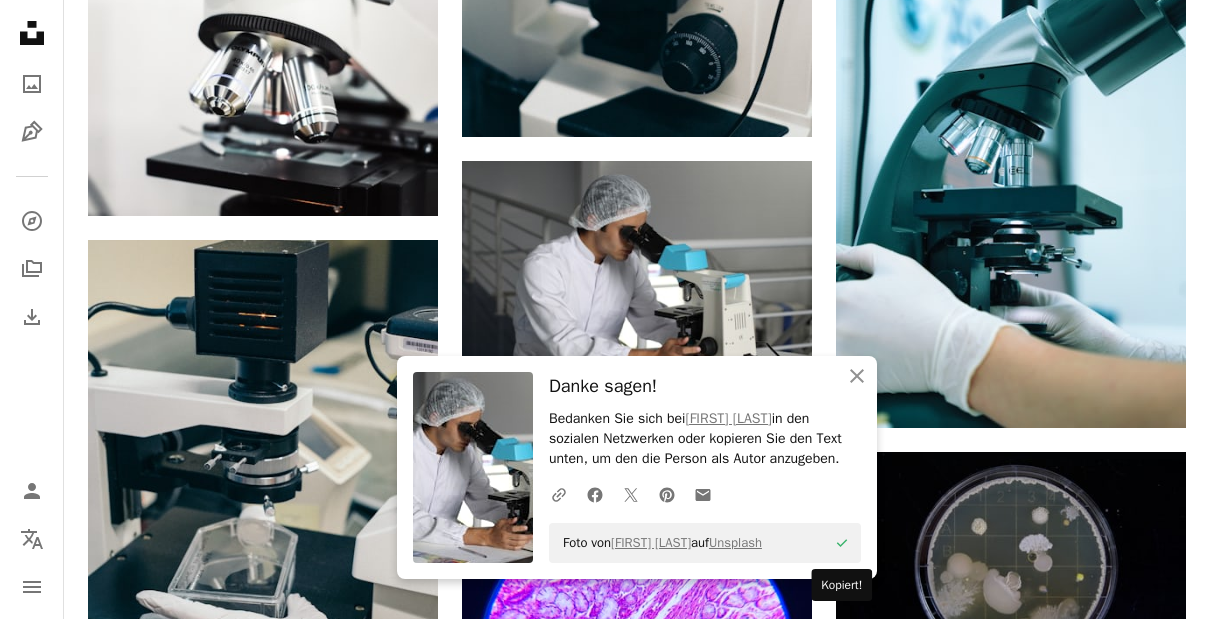 type 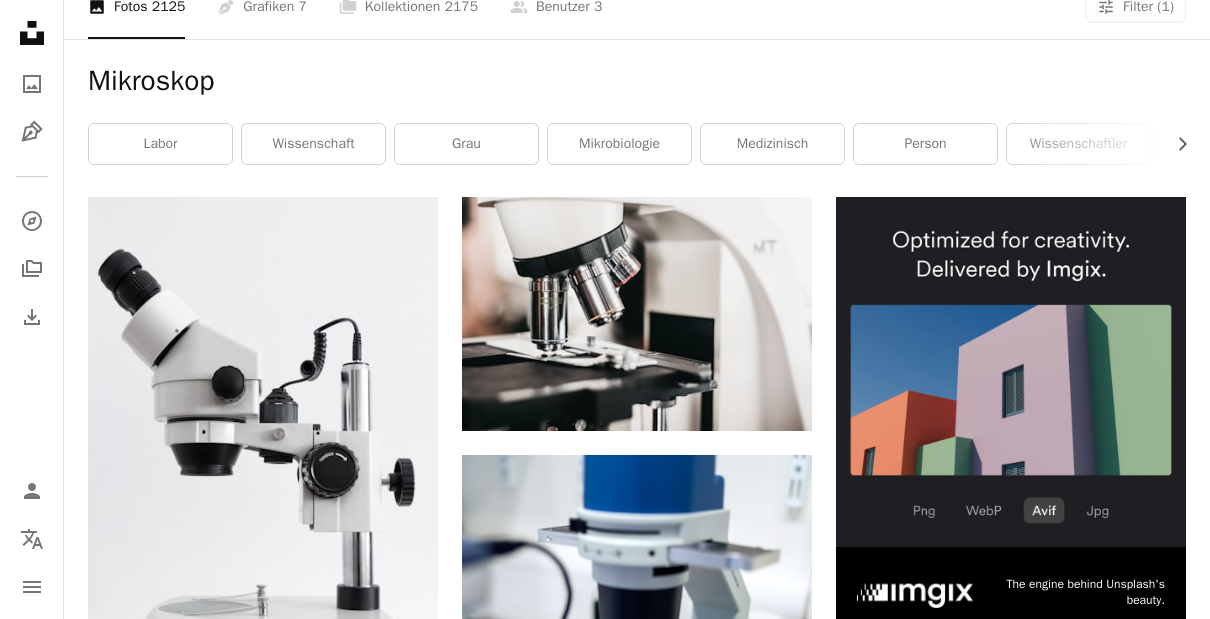 scroll, scrollTop: 0, scrollLeft: 0, axis: both 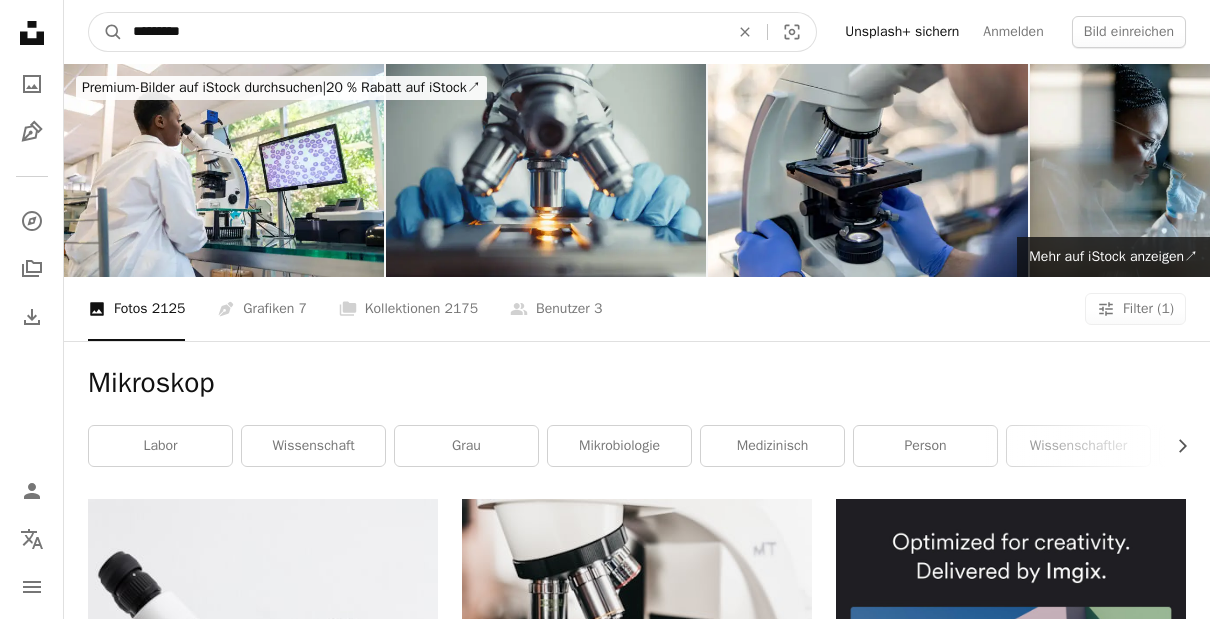 click on "*********" at bounding box center (423, 32) 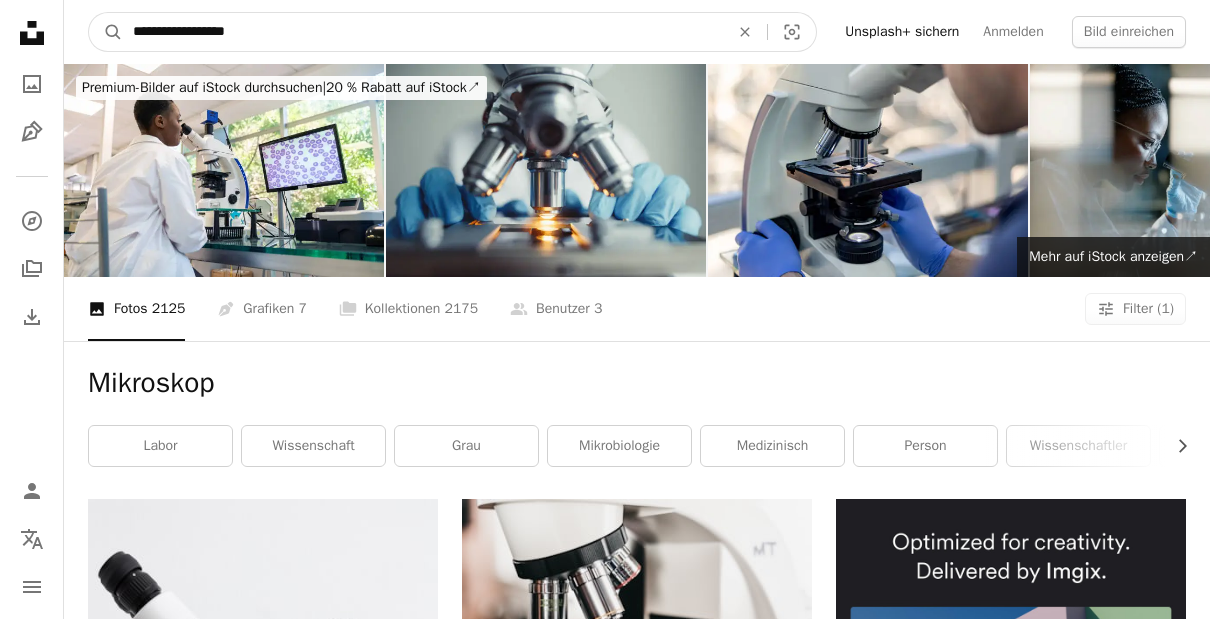 type on "**********" 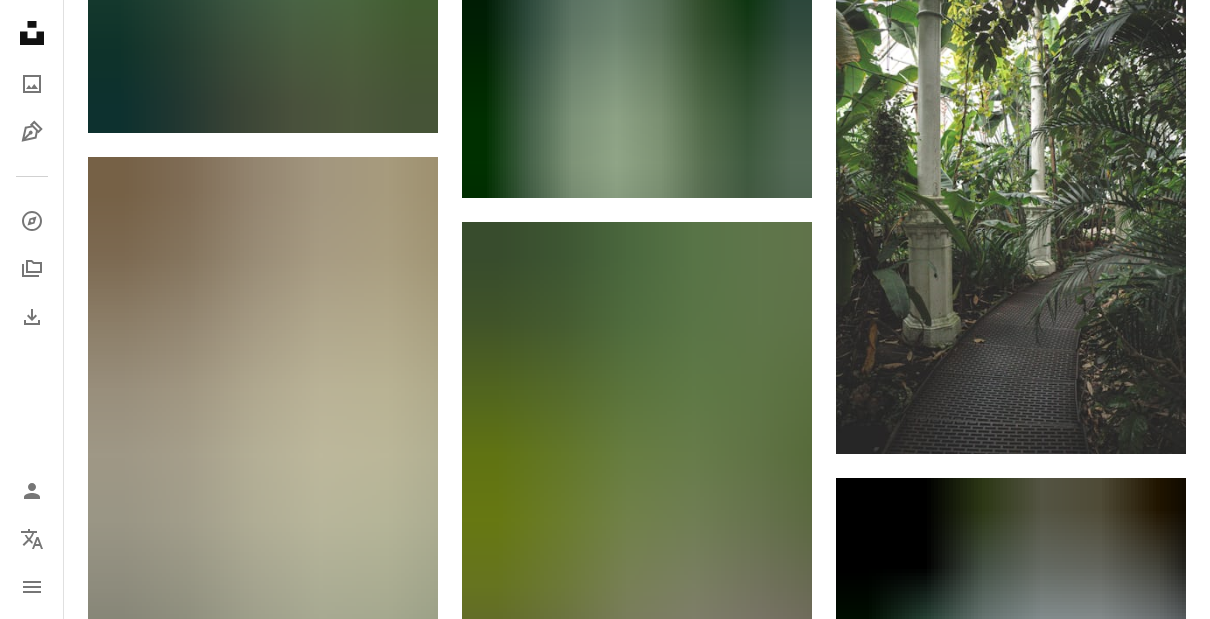 scroll, scrollTop: 1094, scrollLeft: 0, axis: vertical 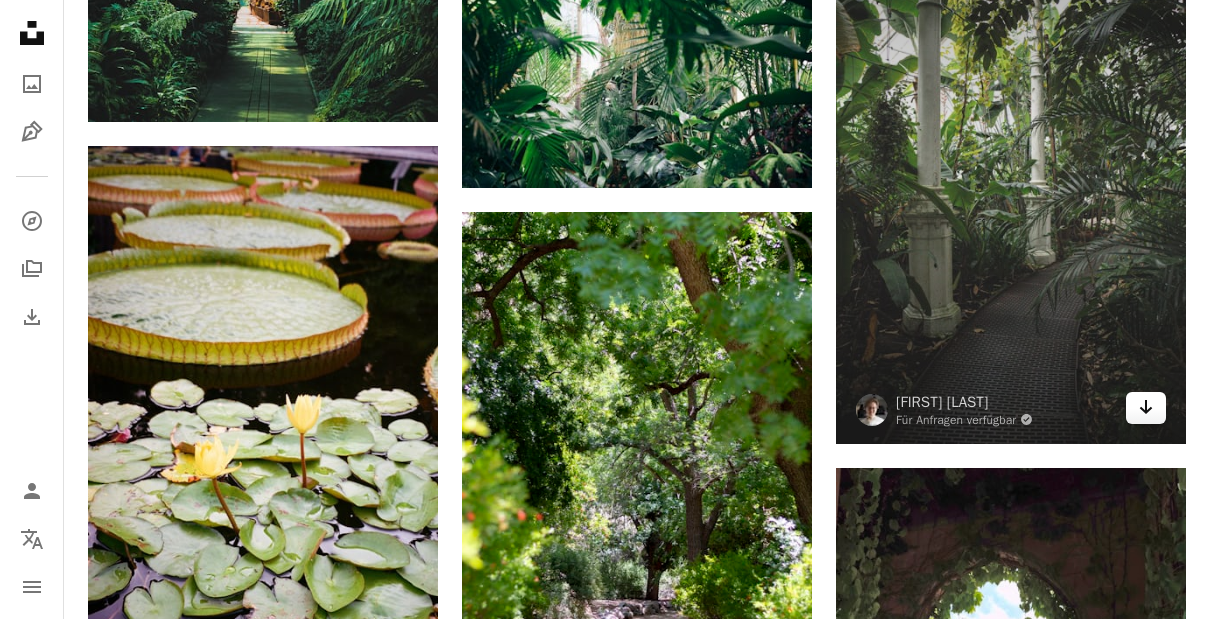 click on "Arrow pointing down" 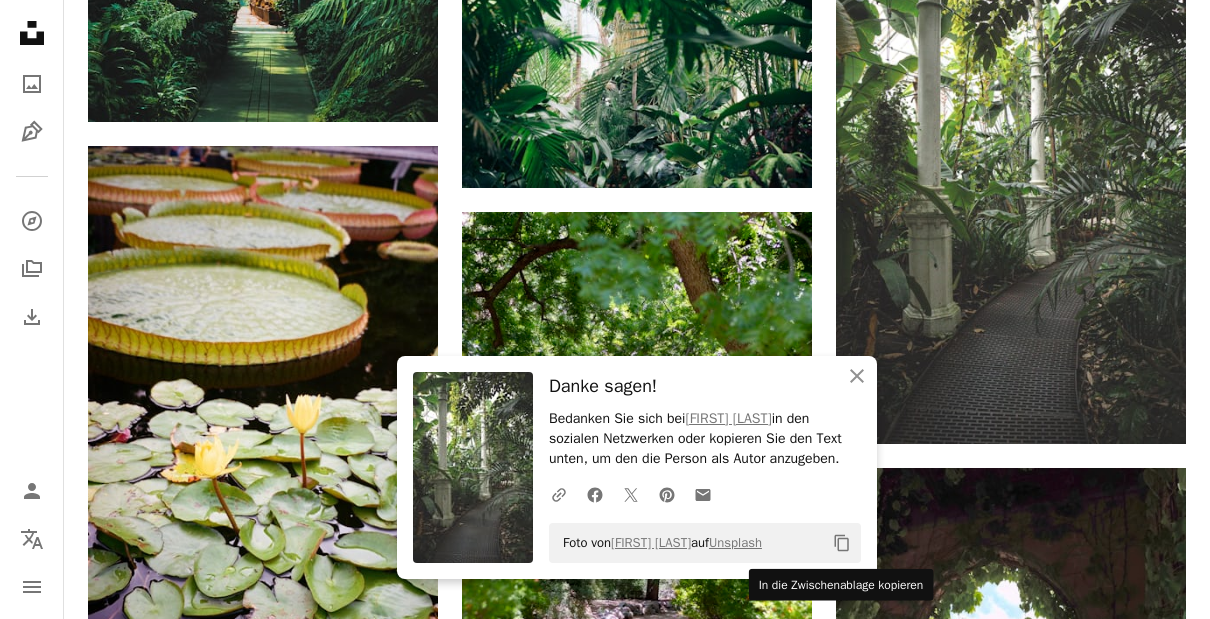 click on "Copy content" 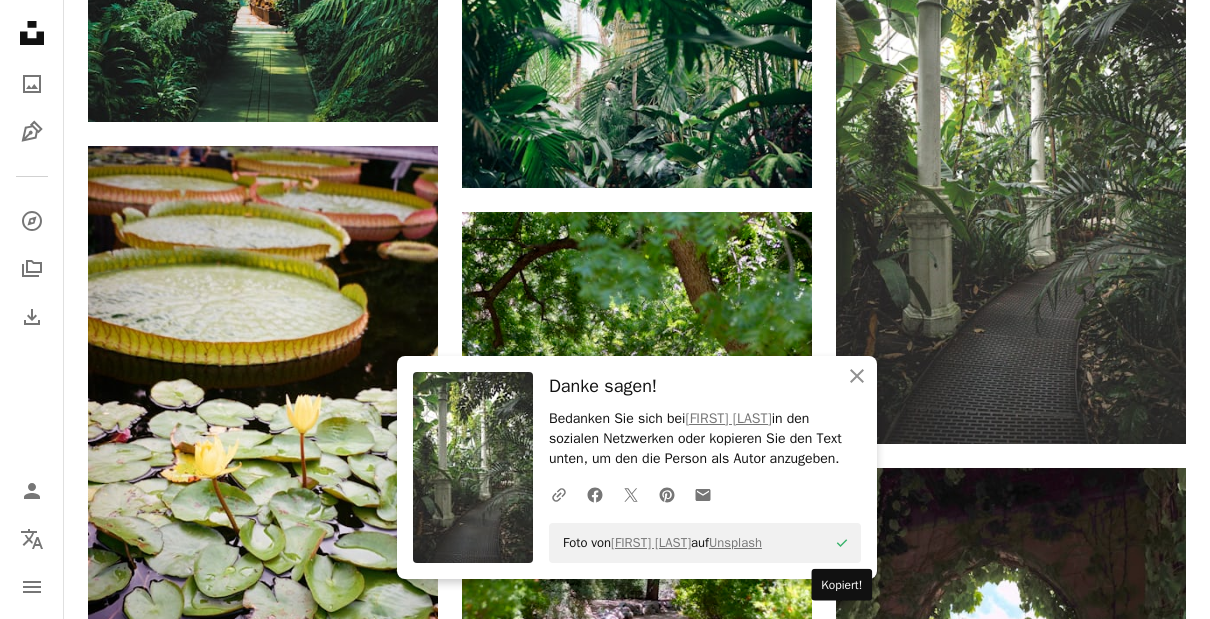 type 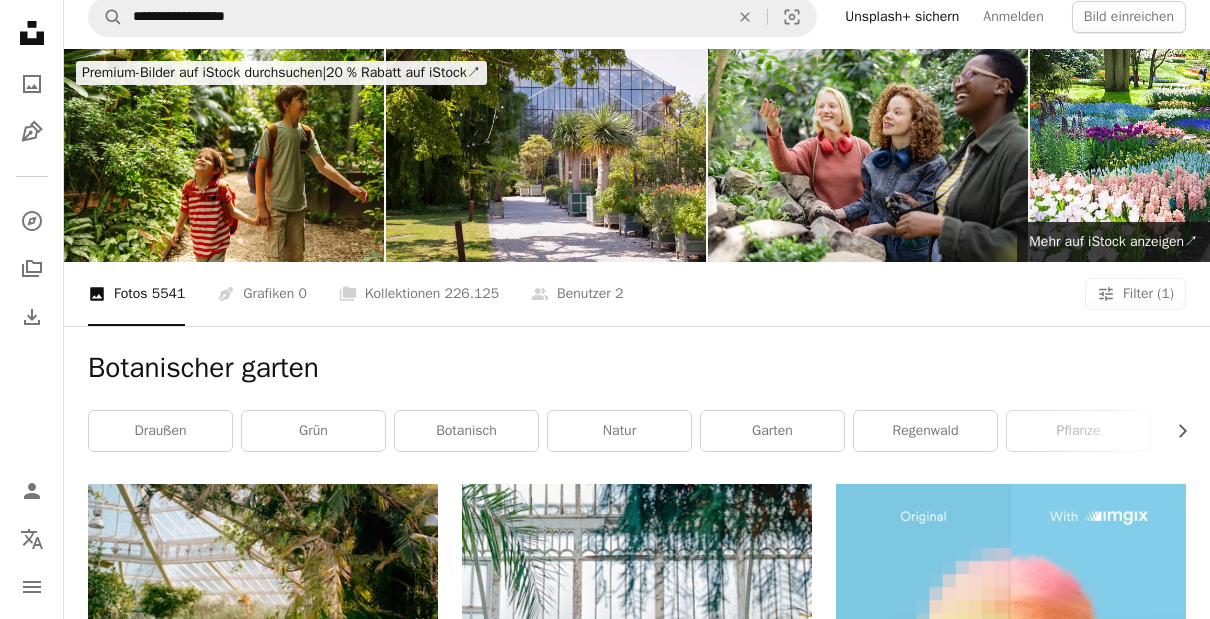 scroll, scrollTop: 0, scrollLeft: 0, axis: both 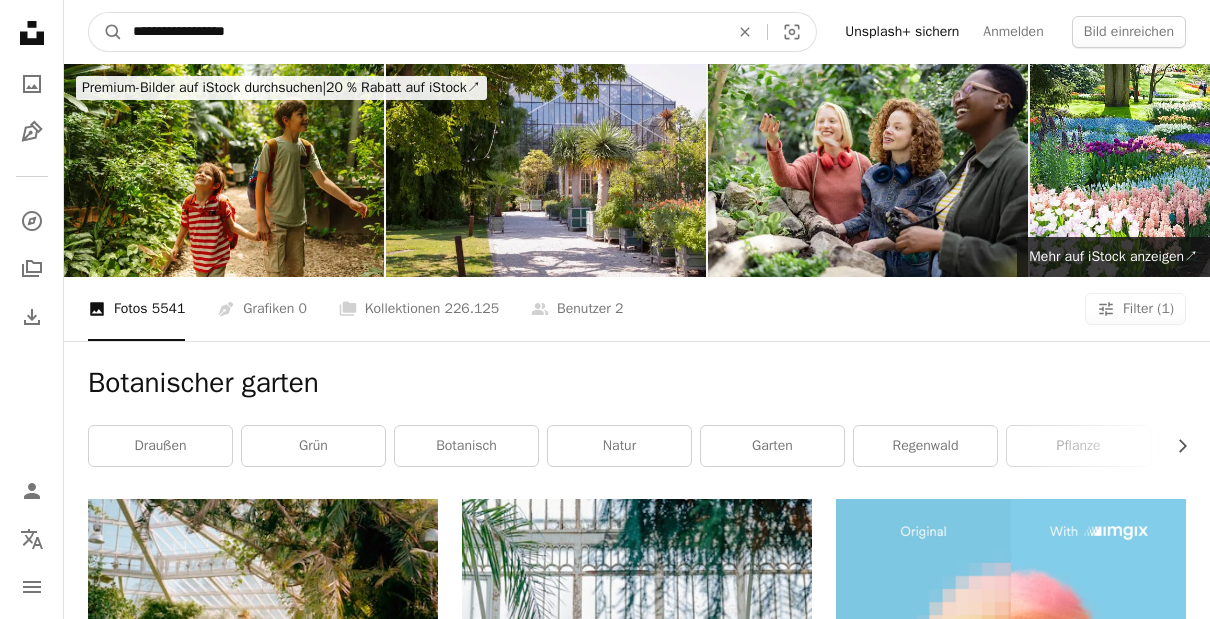 click on "**********" at bounding box center (423, 32) 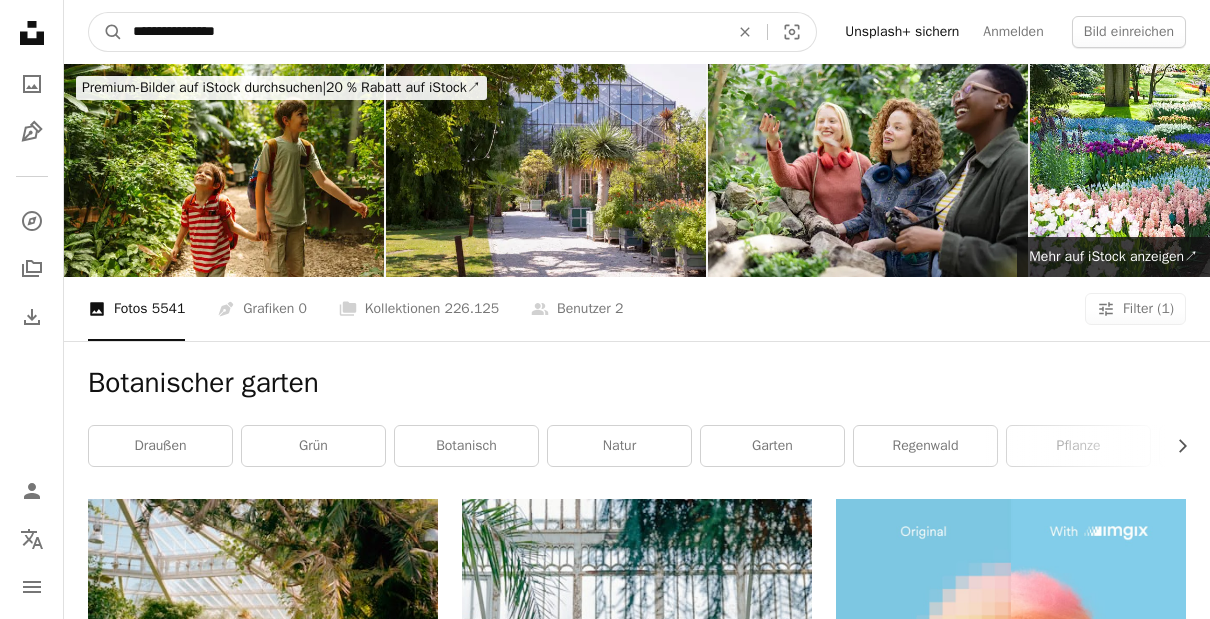 type on "**********" 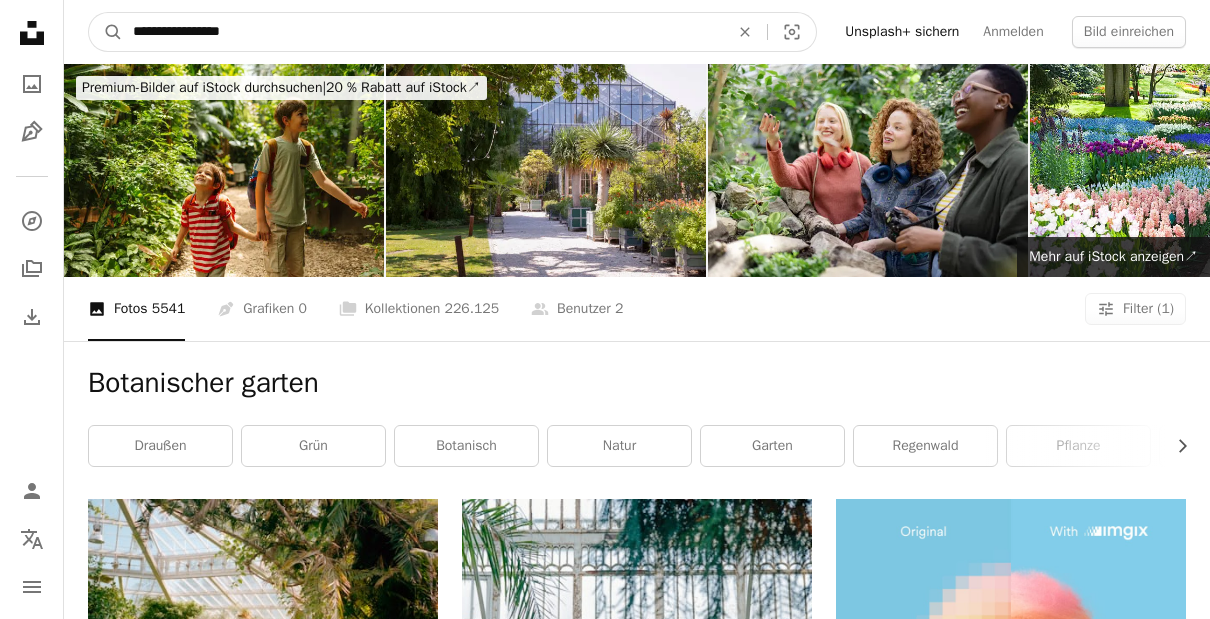 click on "A magnifying glass" at bounding box center [106, 32] 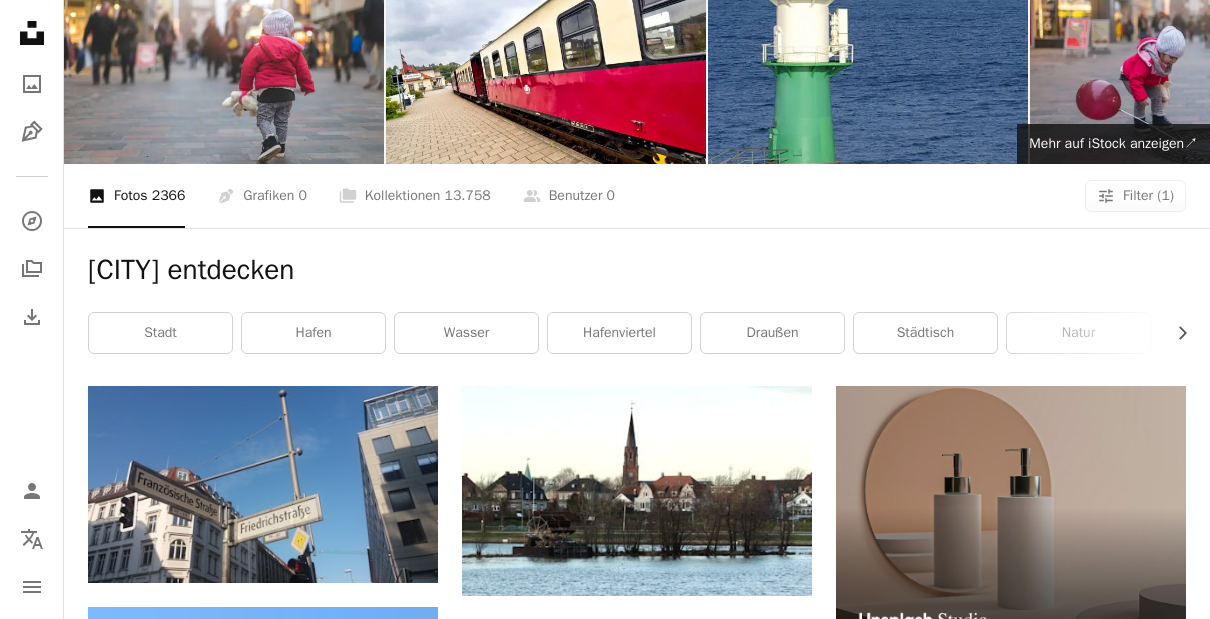 scroll, scrollTop: 0, scrollLeft: 0, axis: both 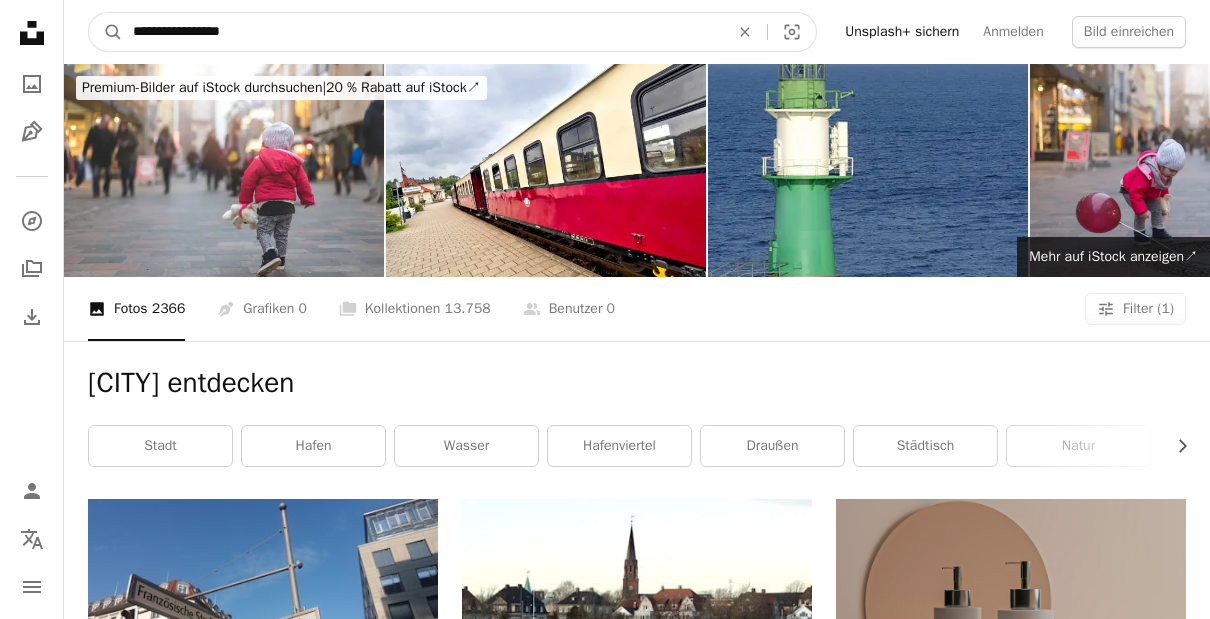 click on "**********" at bounding box center (423, 32) 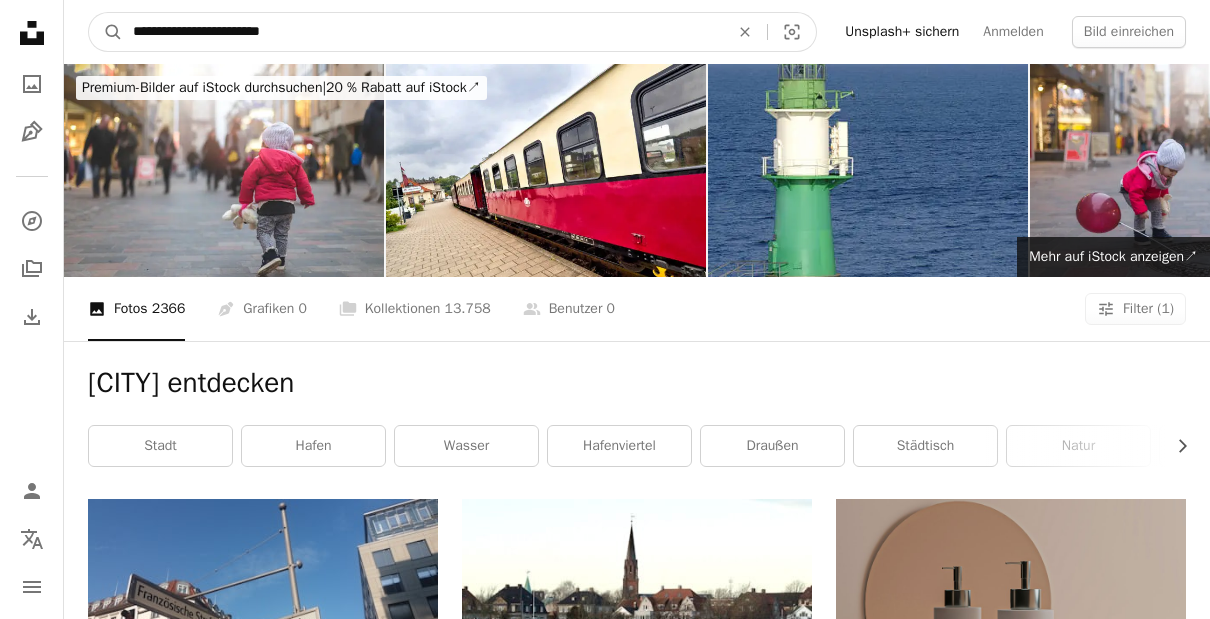 type on "**********" 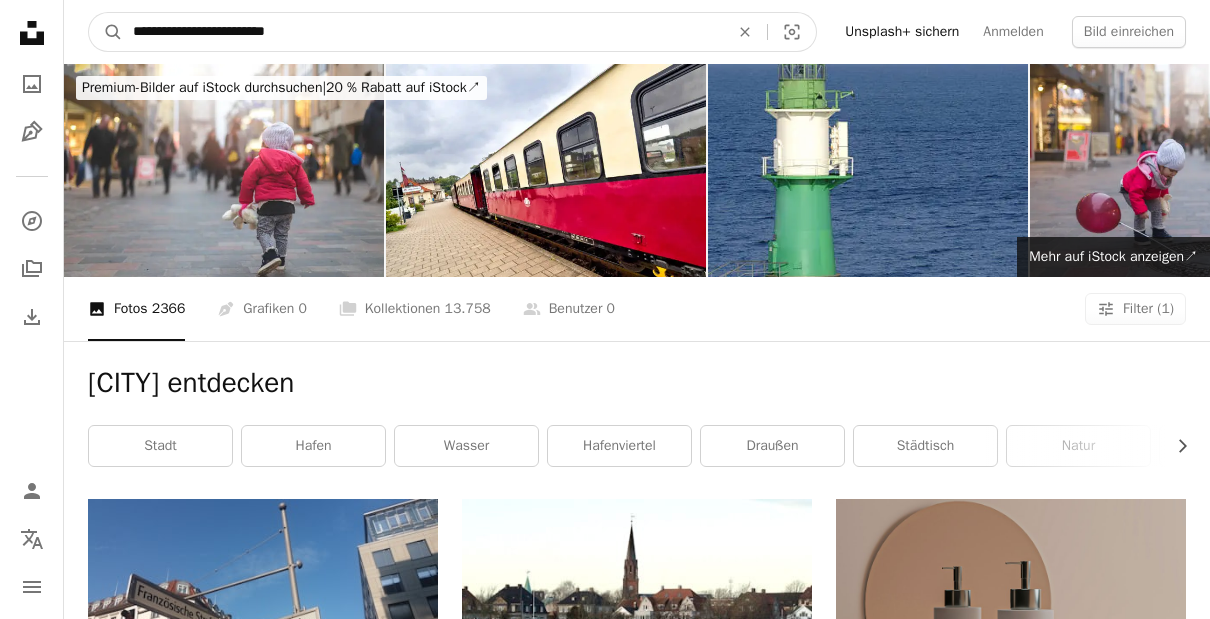 click on "A magnifying glass" at bounding box center (106, 32) 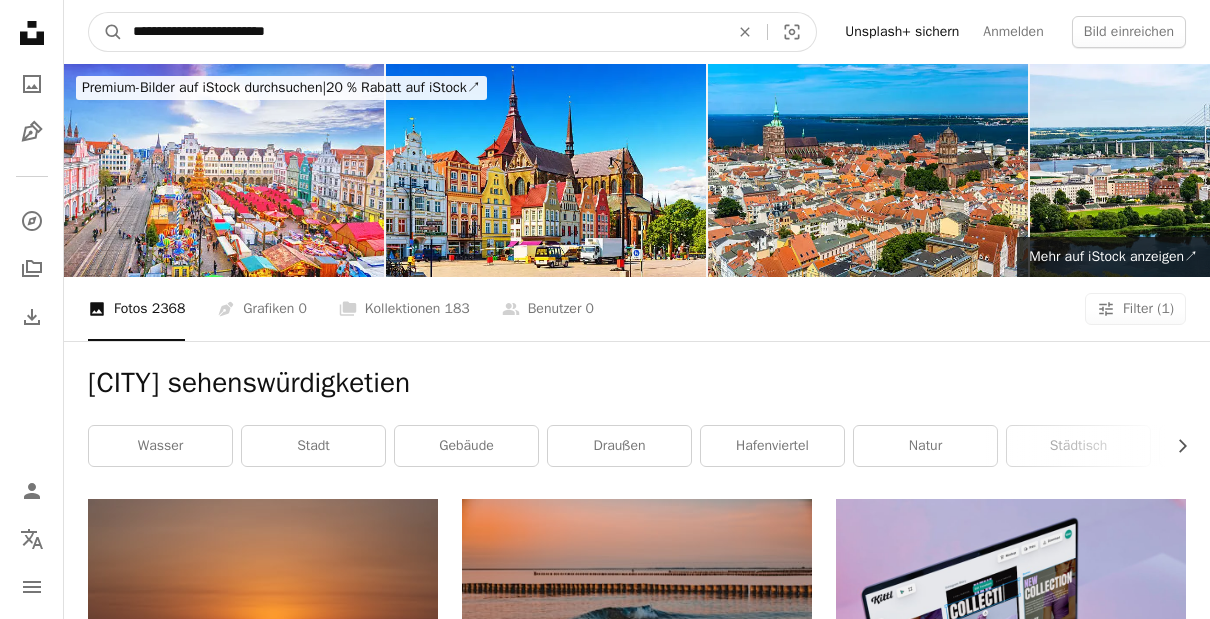 click on "**********" at bounding box center (423, 32) 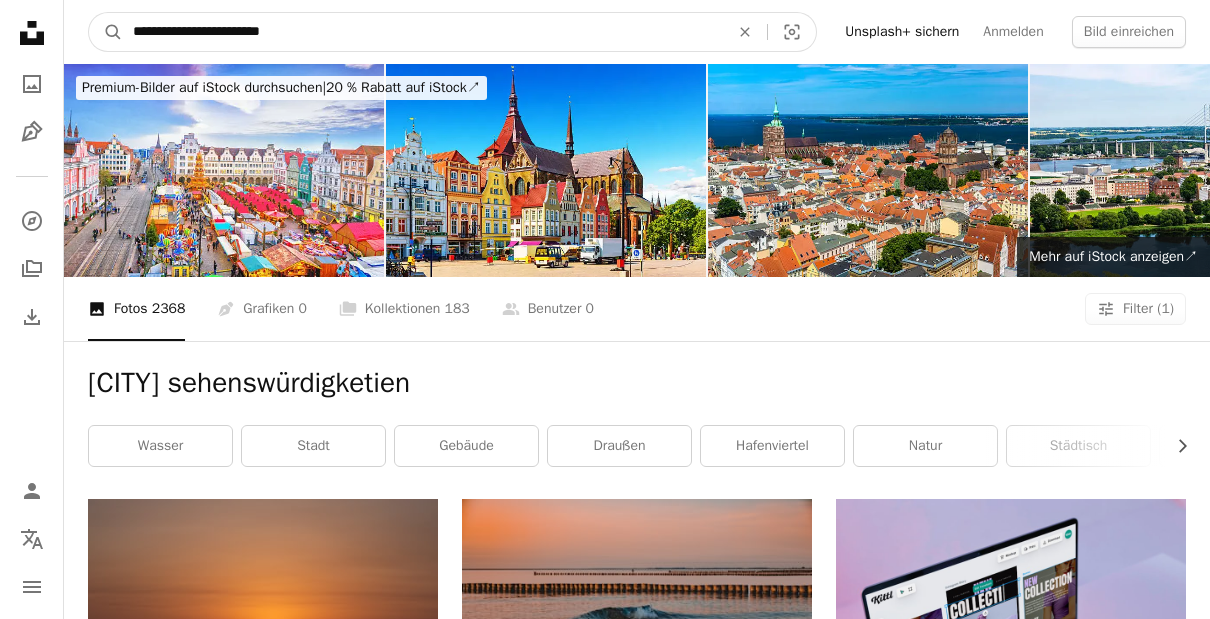 type on "**********" 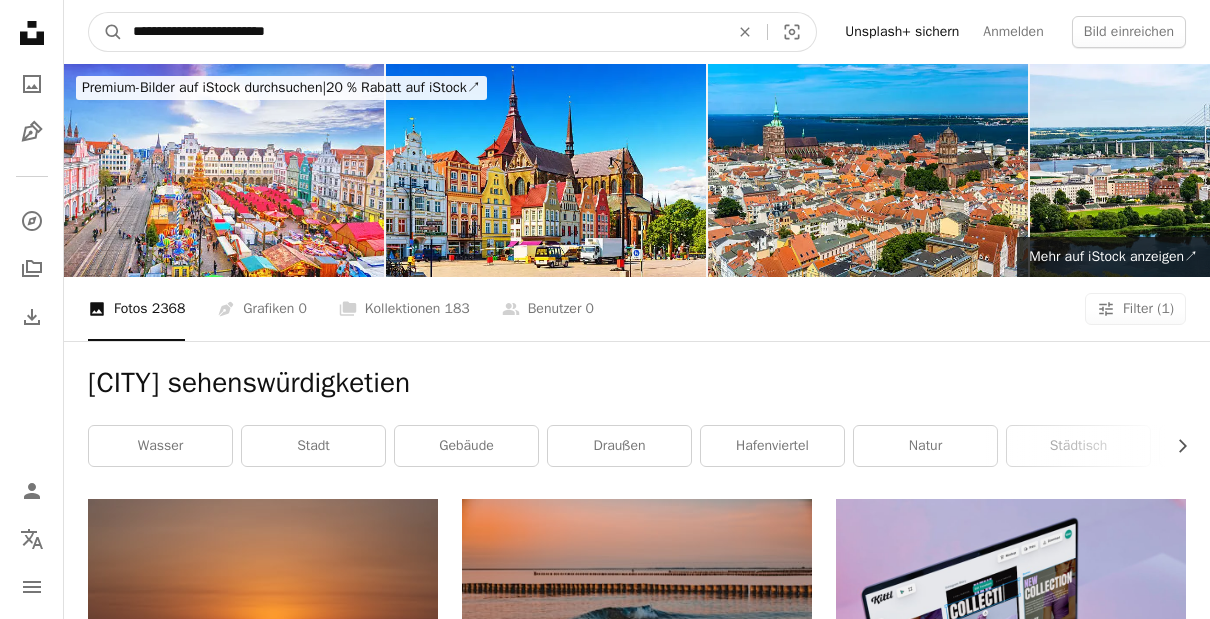 click on "A magnifying glass" at bounding box center [106, 32] 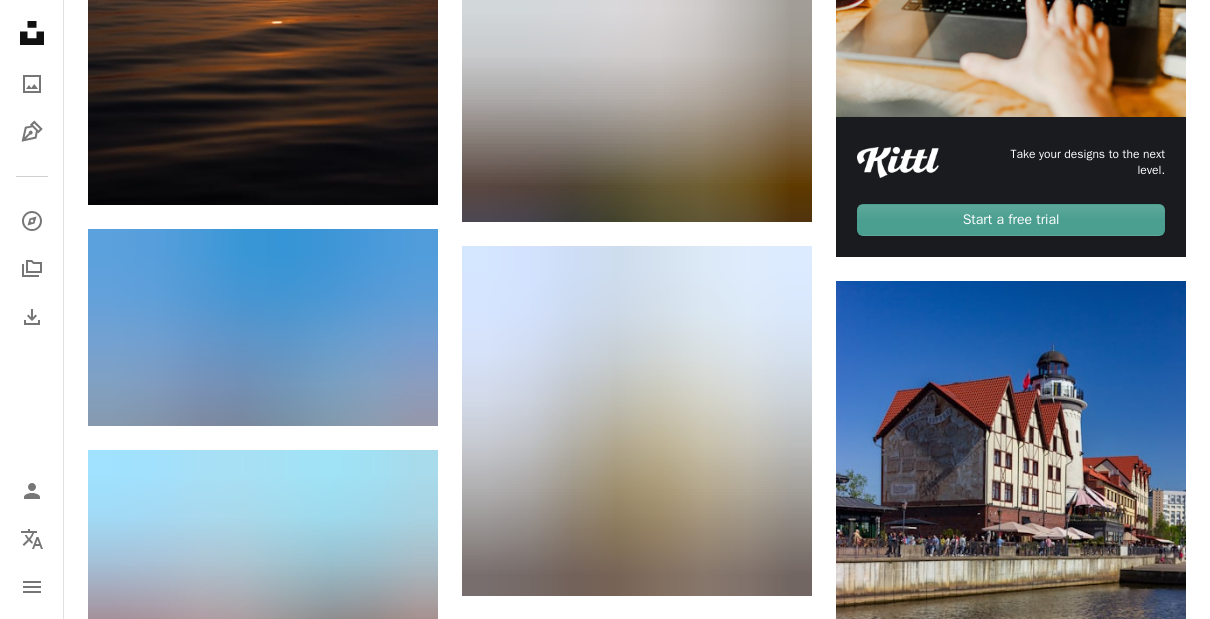 scroll, scrollTop: 0, scrollLeft: 0, axis: both 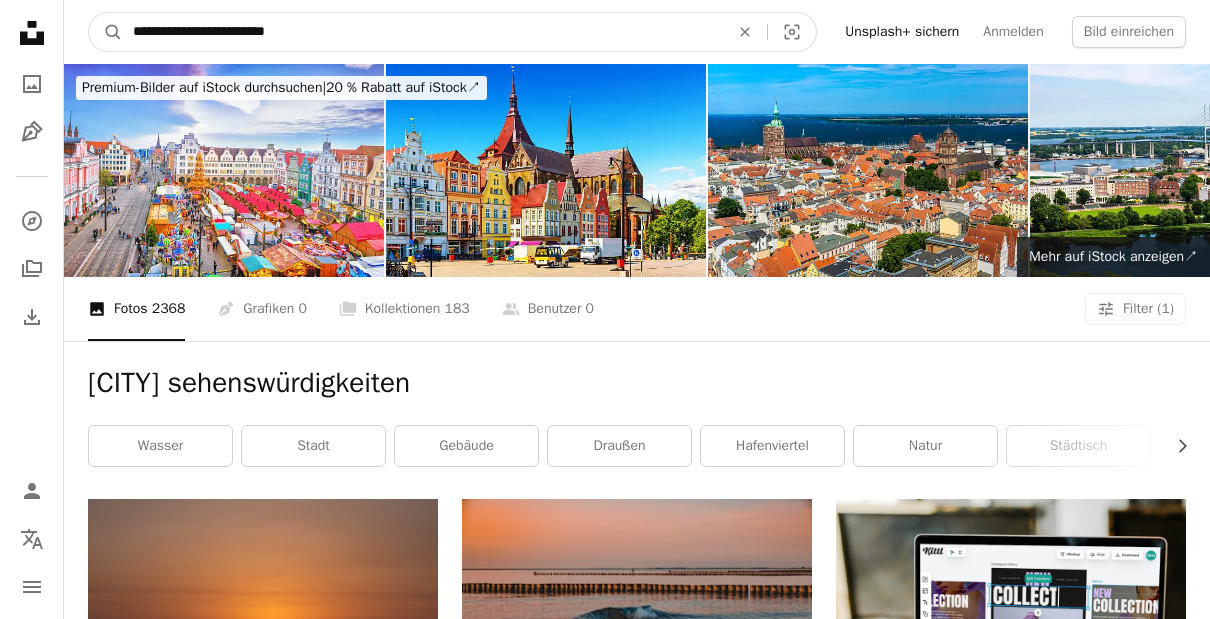 click on "**********" at bounding box center [423, 32] 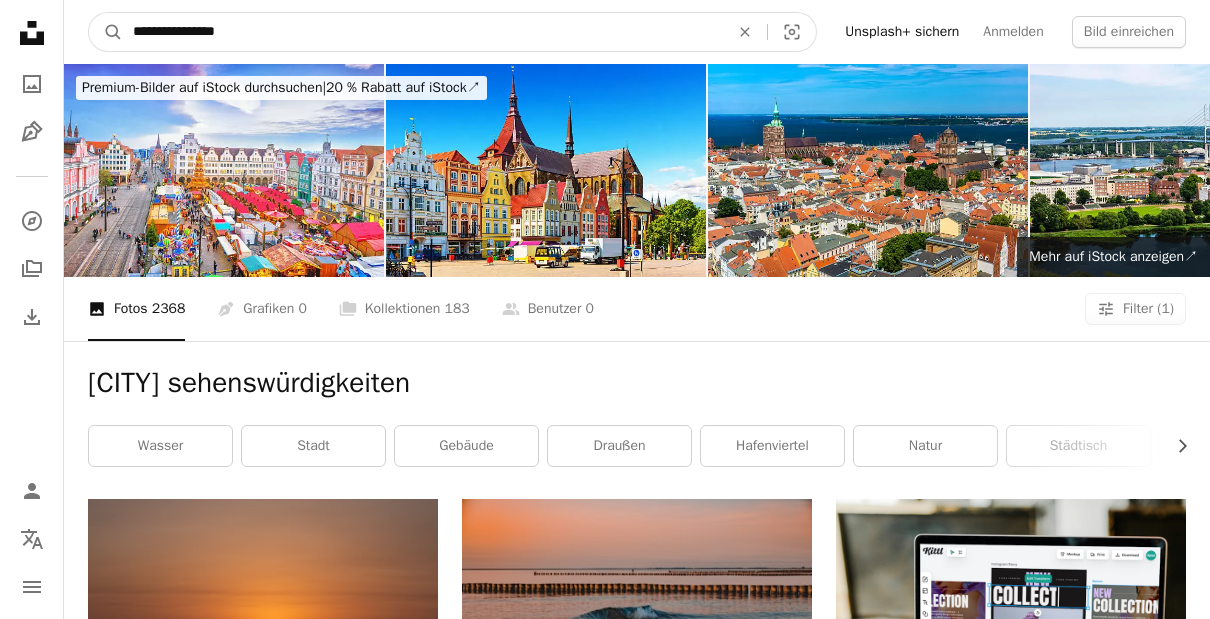 type on "**********" 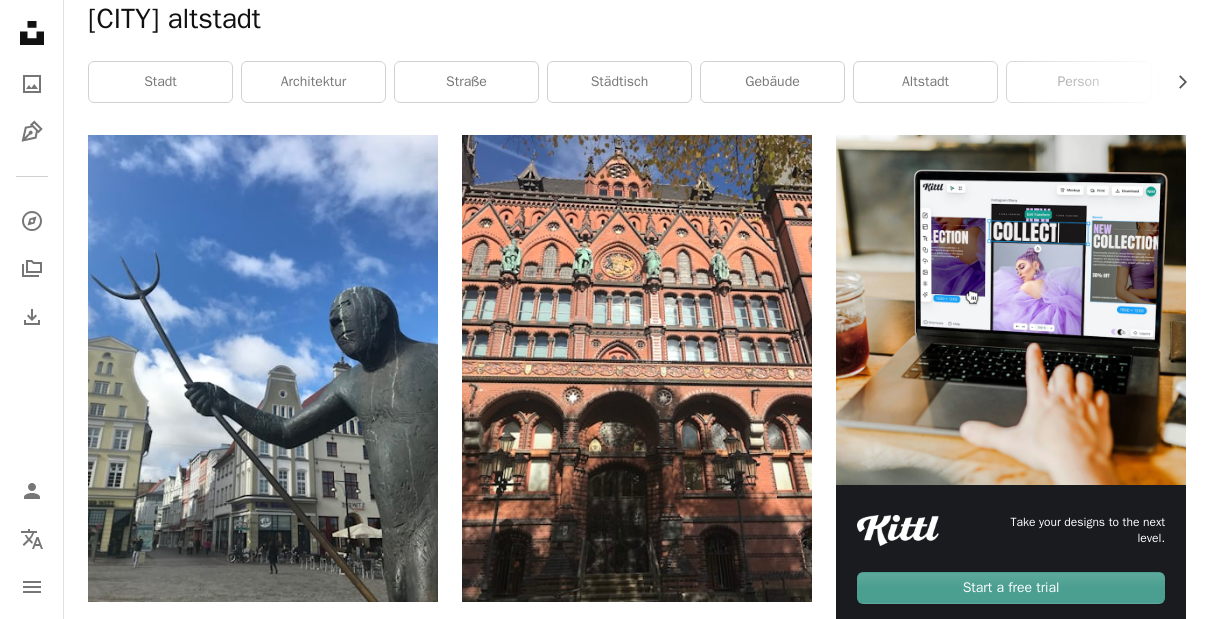 scroll, scrollTop: 429, scrollLeft: 0, axis: vertical 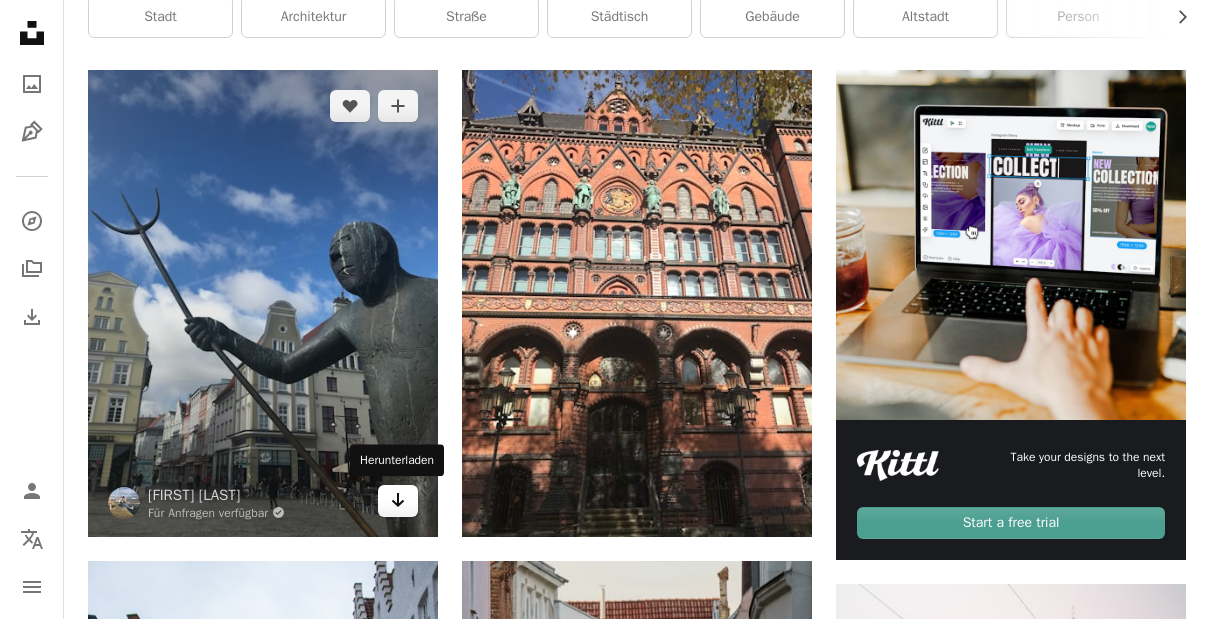 click on "Arrow pointing down" 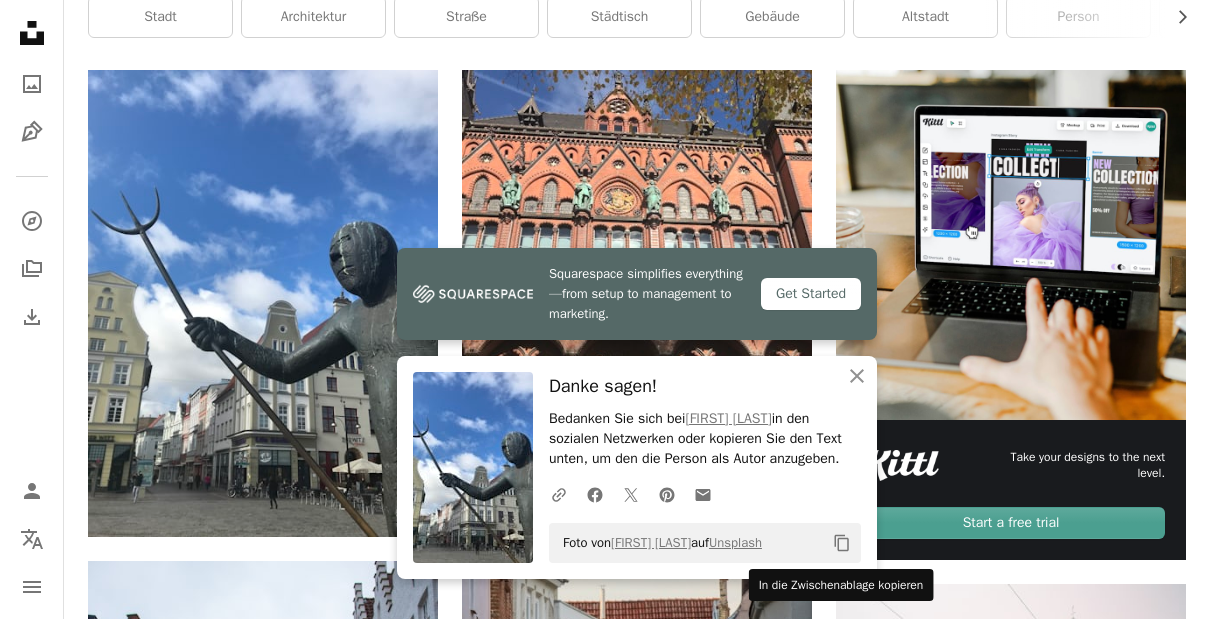 click on "Copy content" at bounding box center (842, 543) 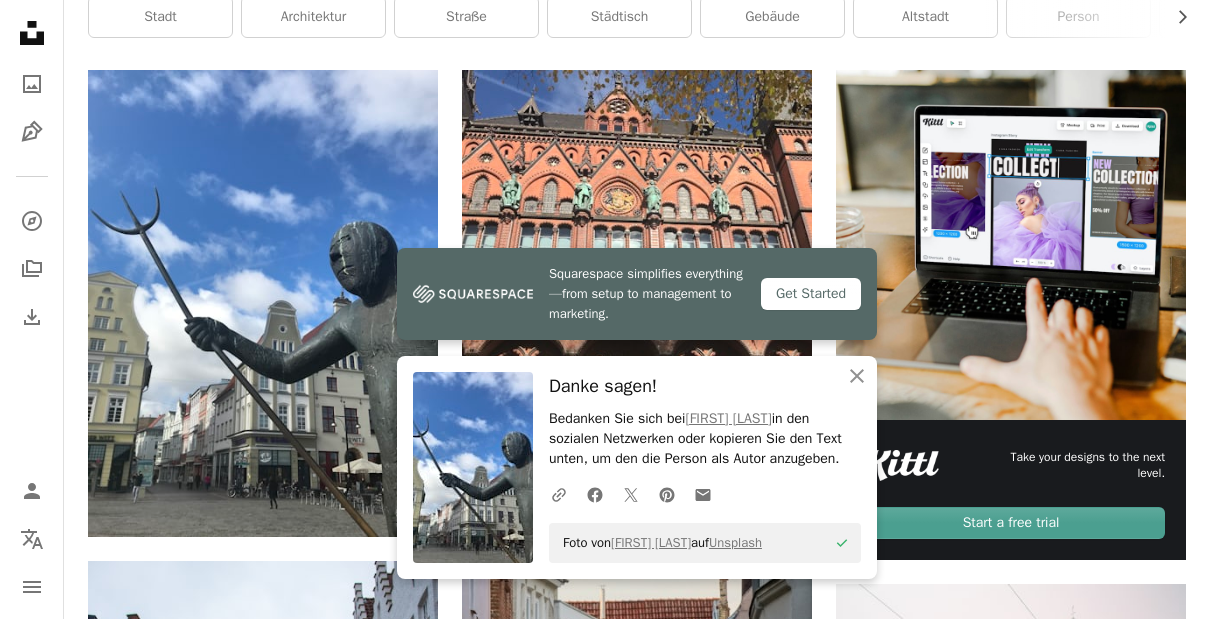 type 